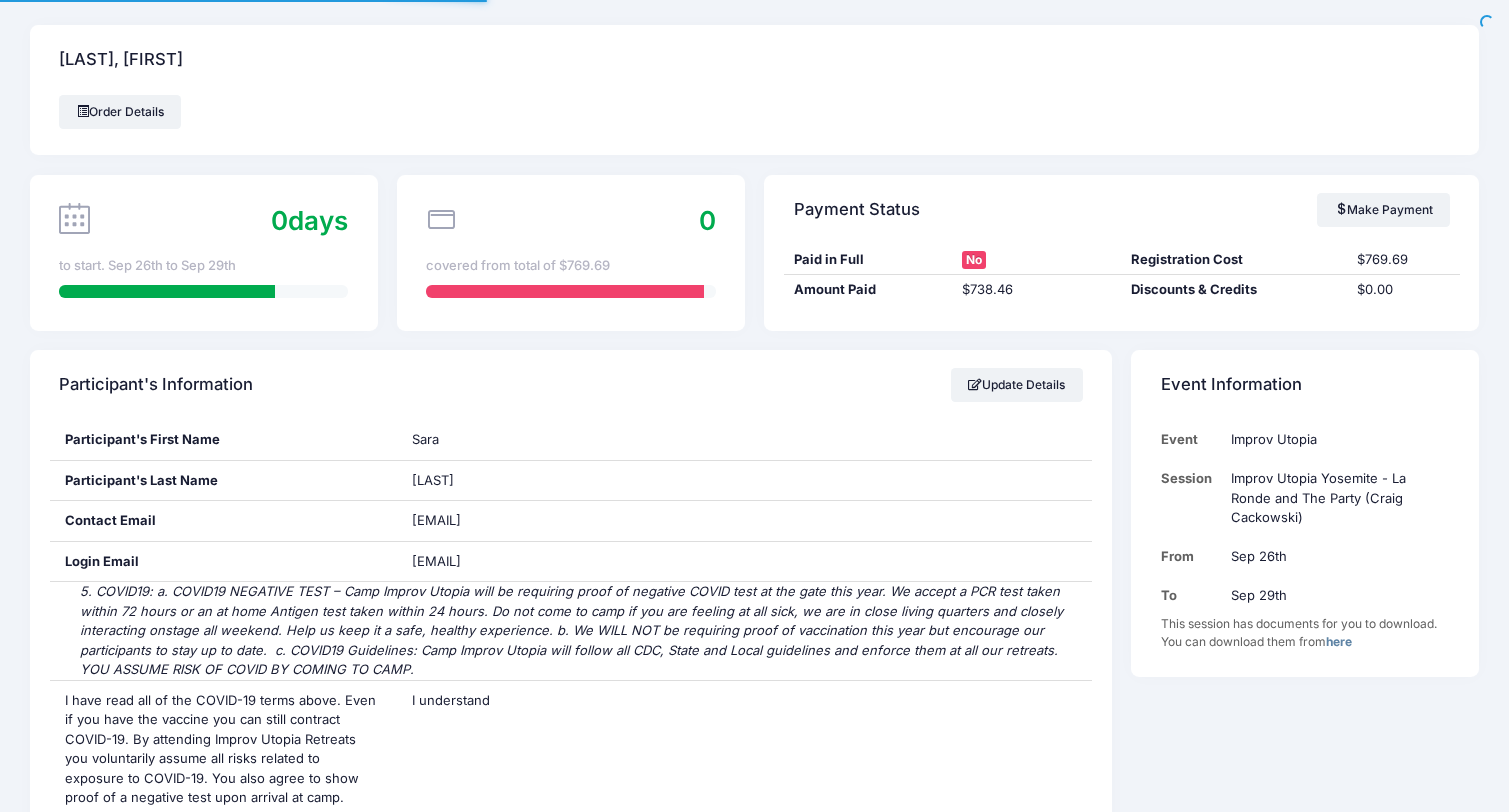 scroll, scrollTop: 0, scrollLeft: 0, axis: both 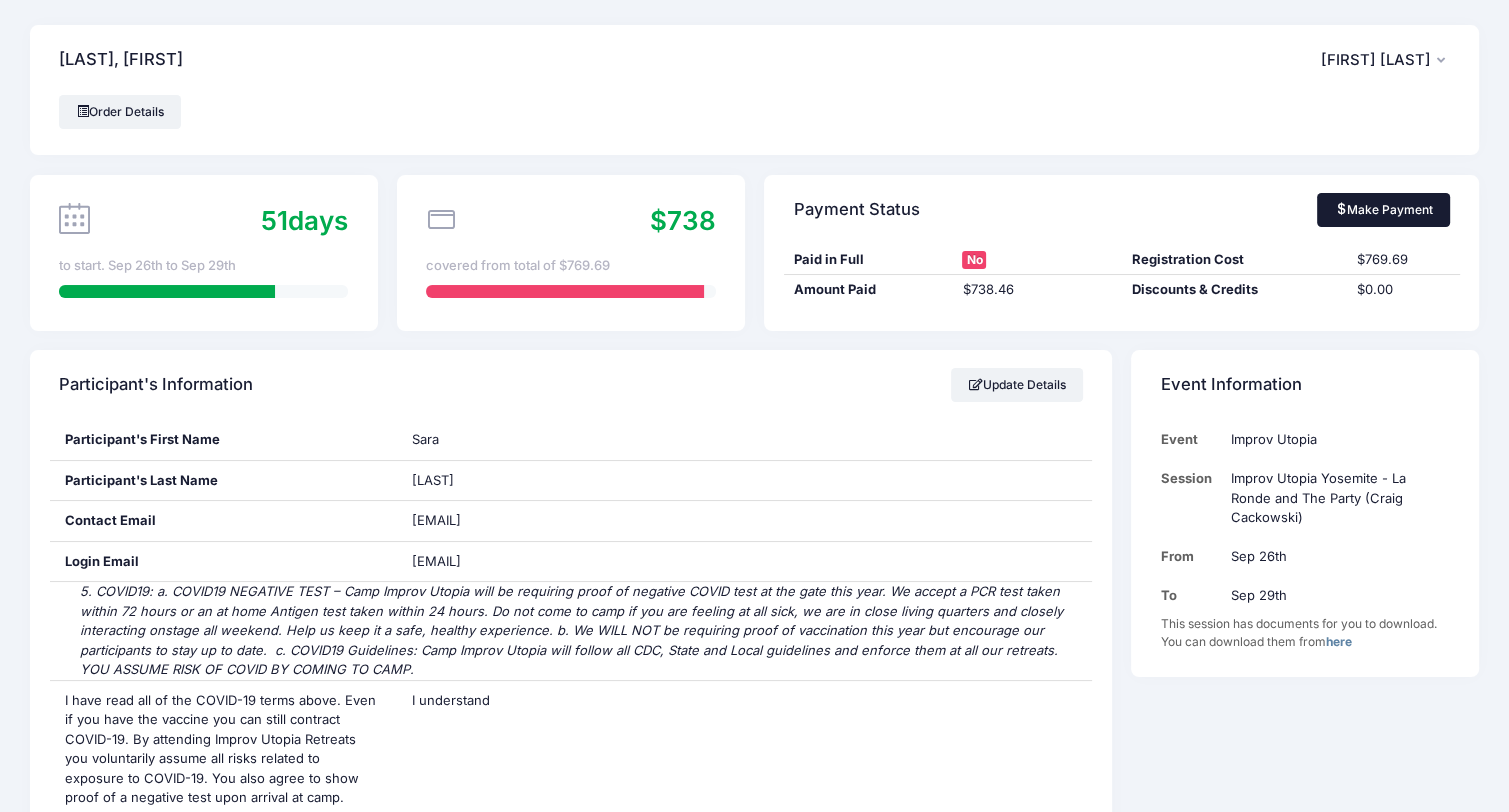 click on "Make Payment" at bounding box center [1383, 210] 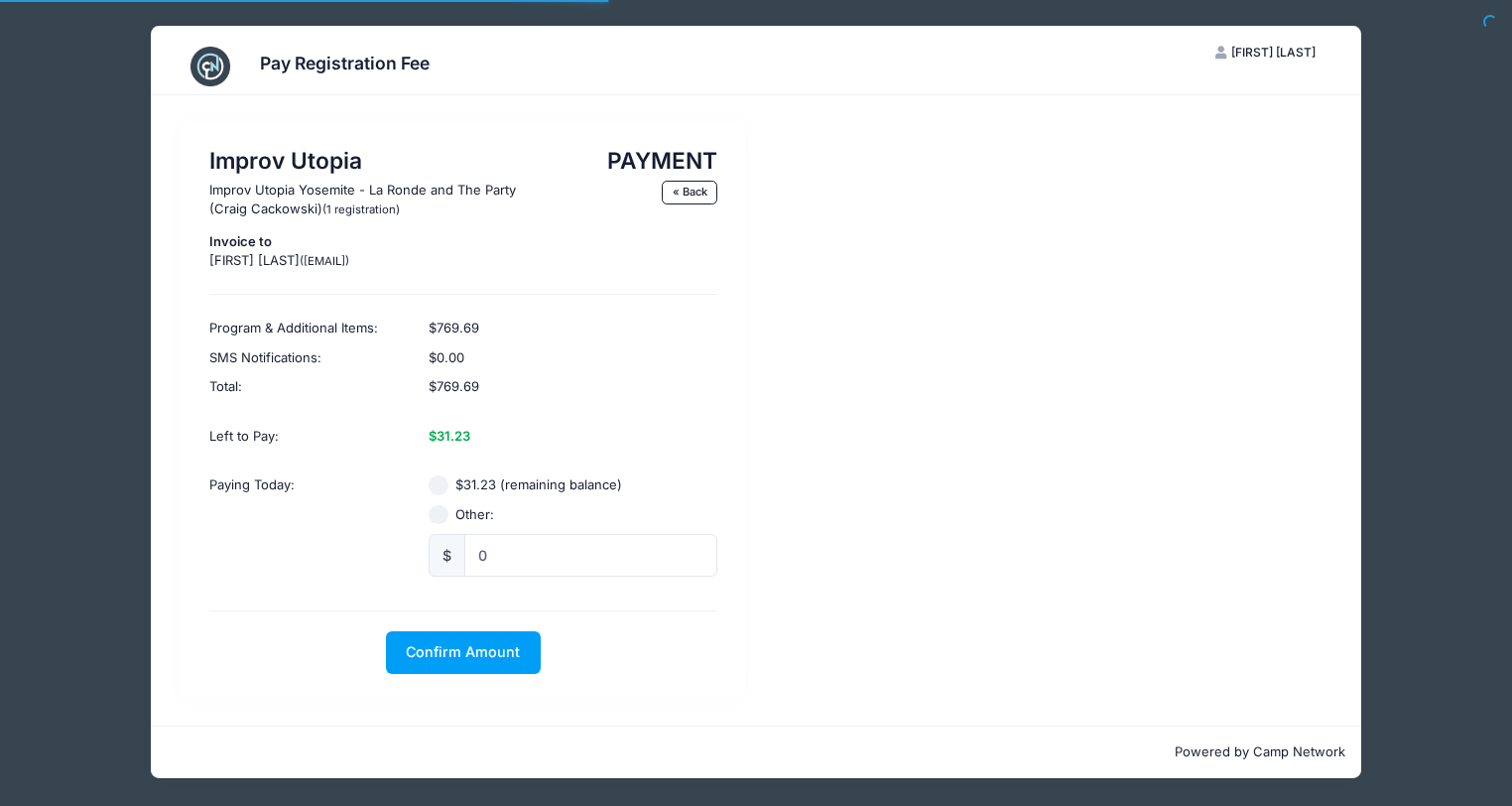 scroll, scrollTop: 0, scrollLeft: 0, axis: both 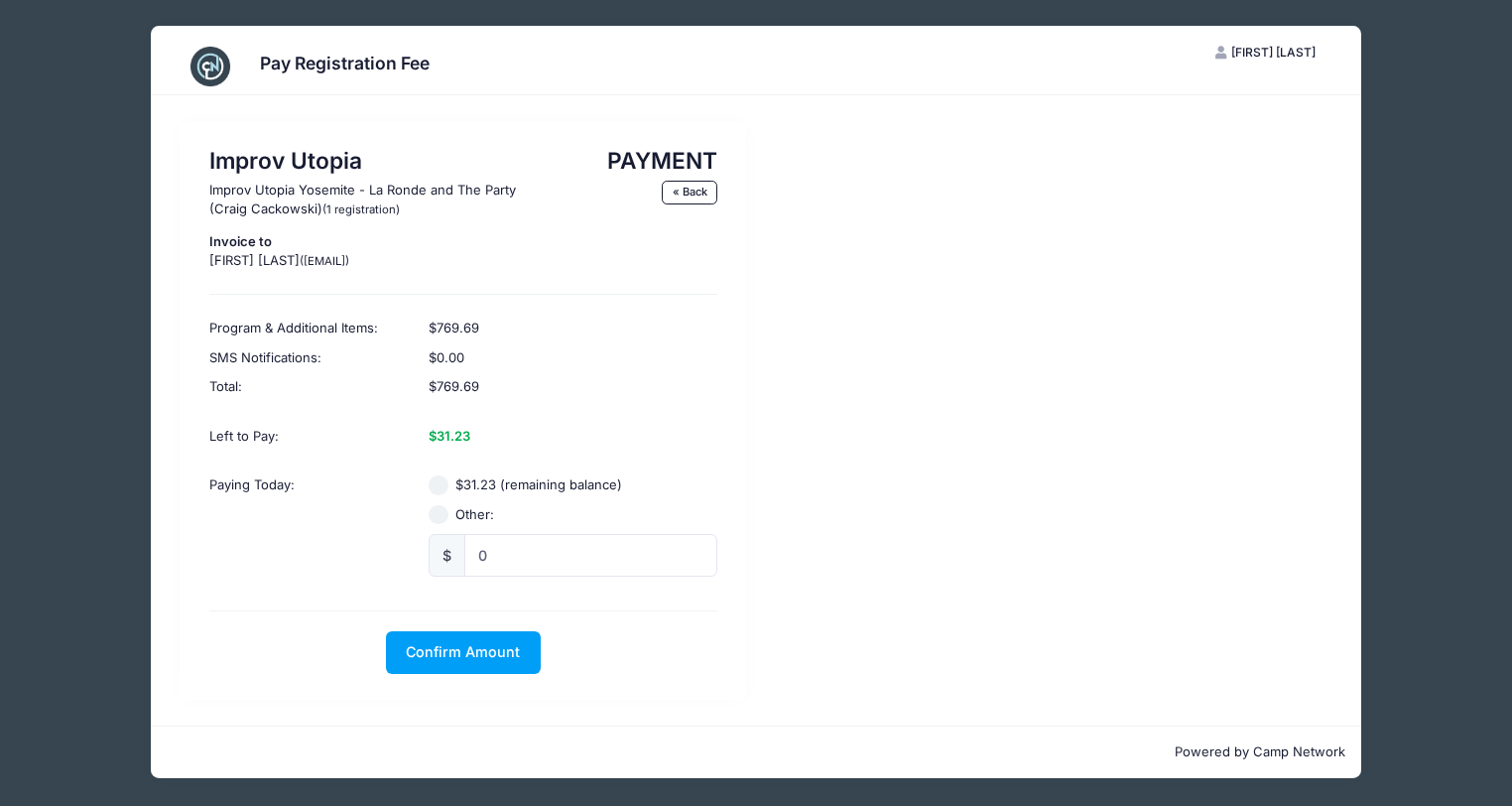 click on "$31.23 (remaining balance)" at bounding box center [439, 485] 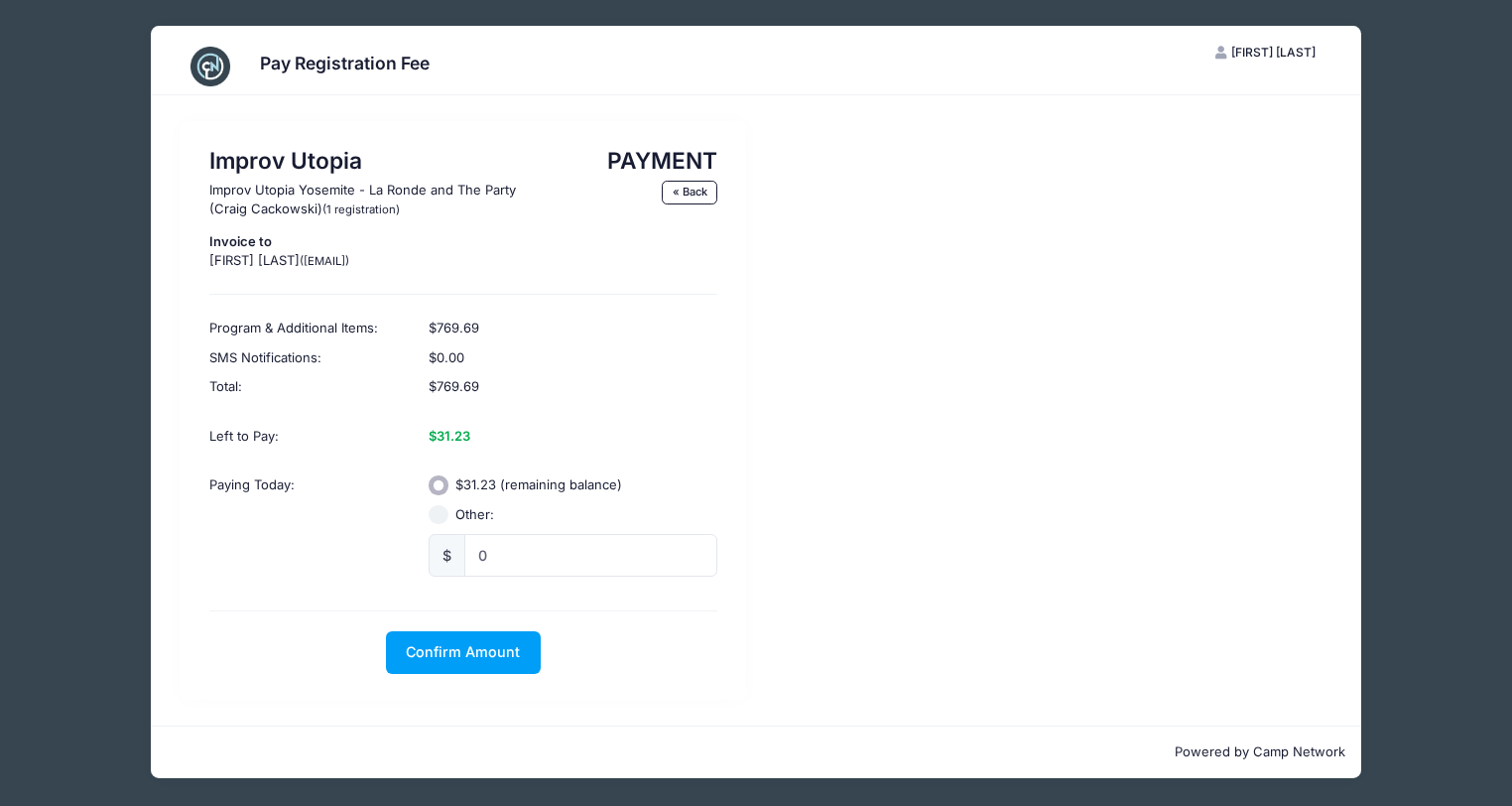 click on "$31.23 (remaining balance)" at bounding box center [439, 485] 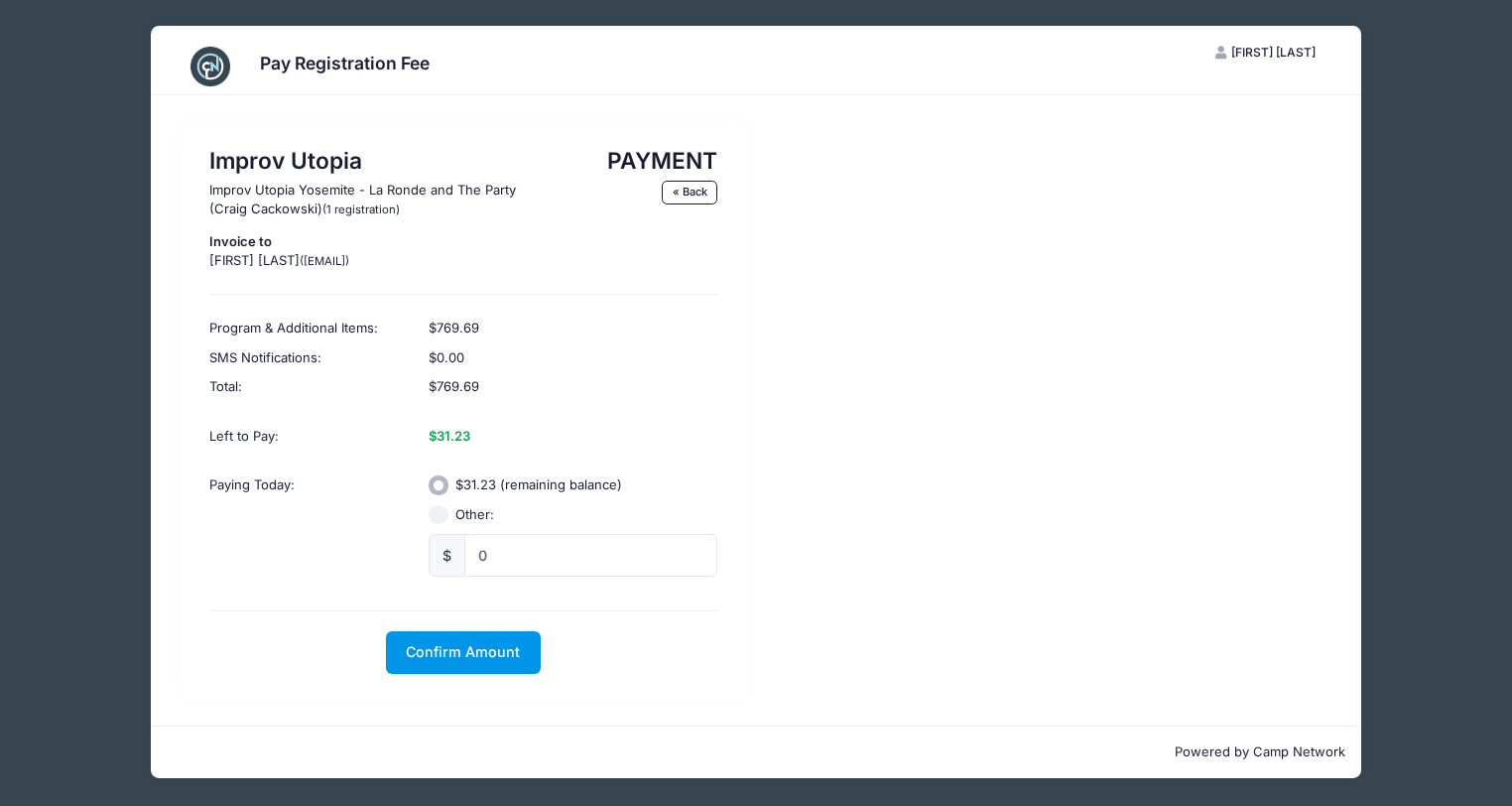 click on "Confirm Amount" at bounding box center [463, 652] 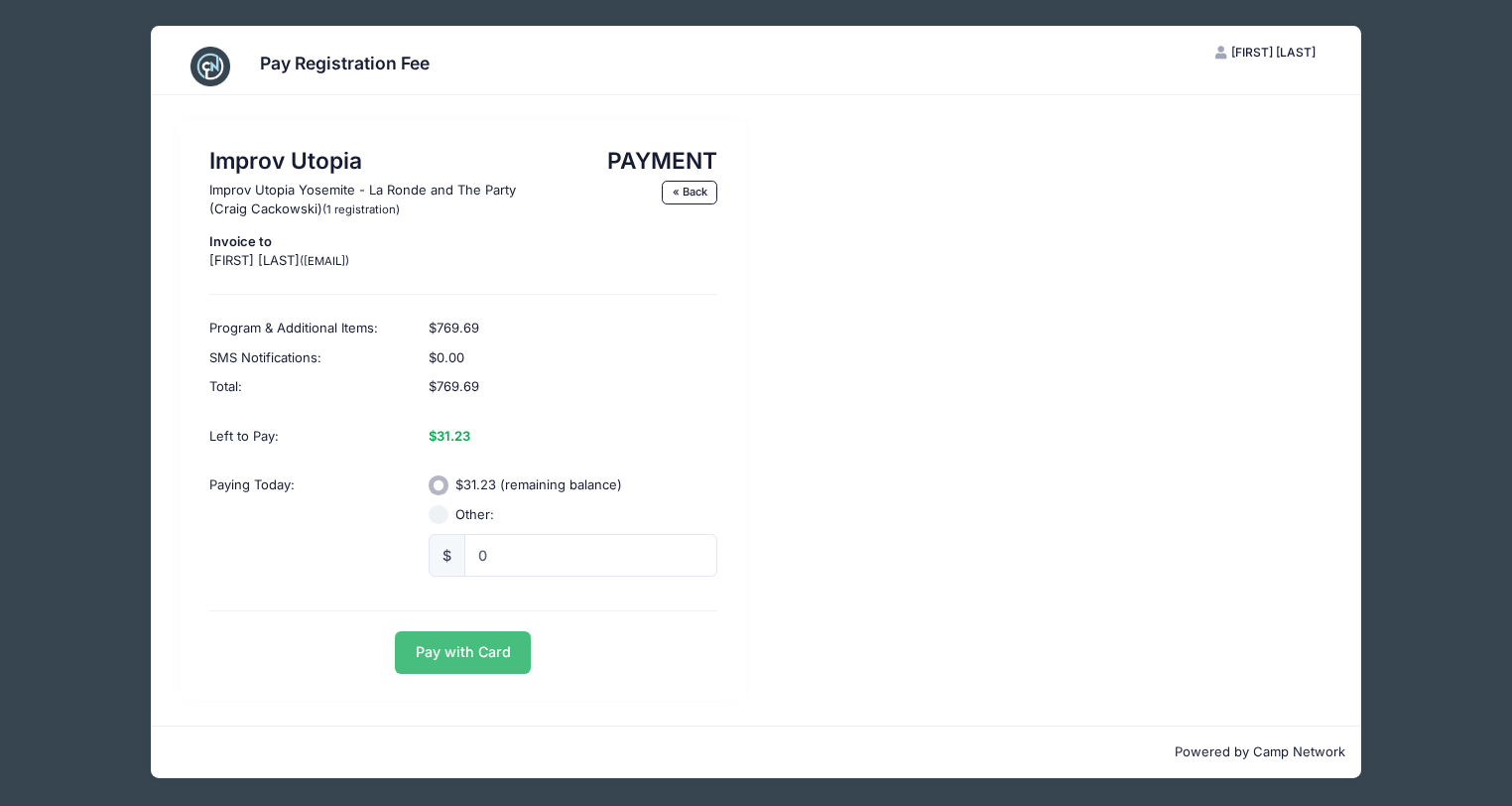 click on "Pay with Card" at bounding box center (462, 652) 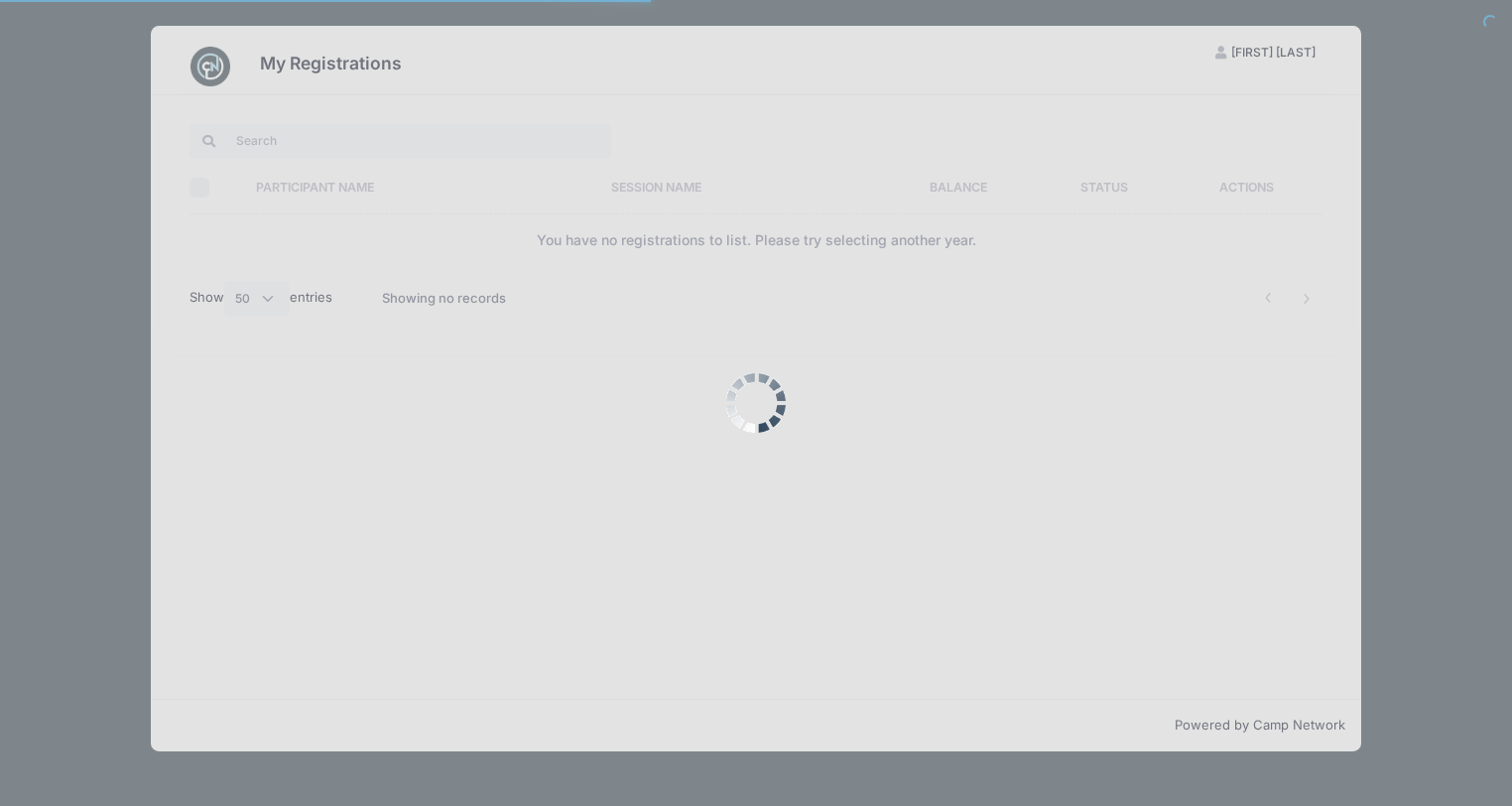 select on "50" 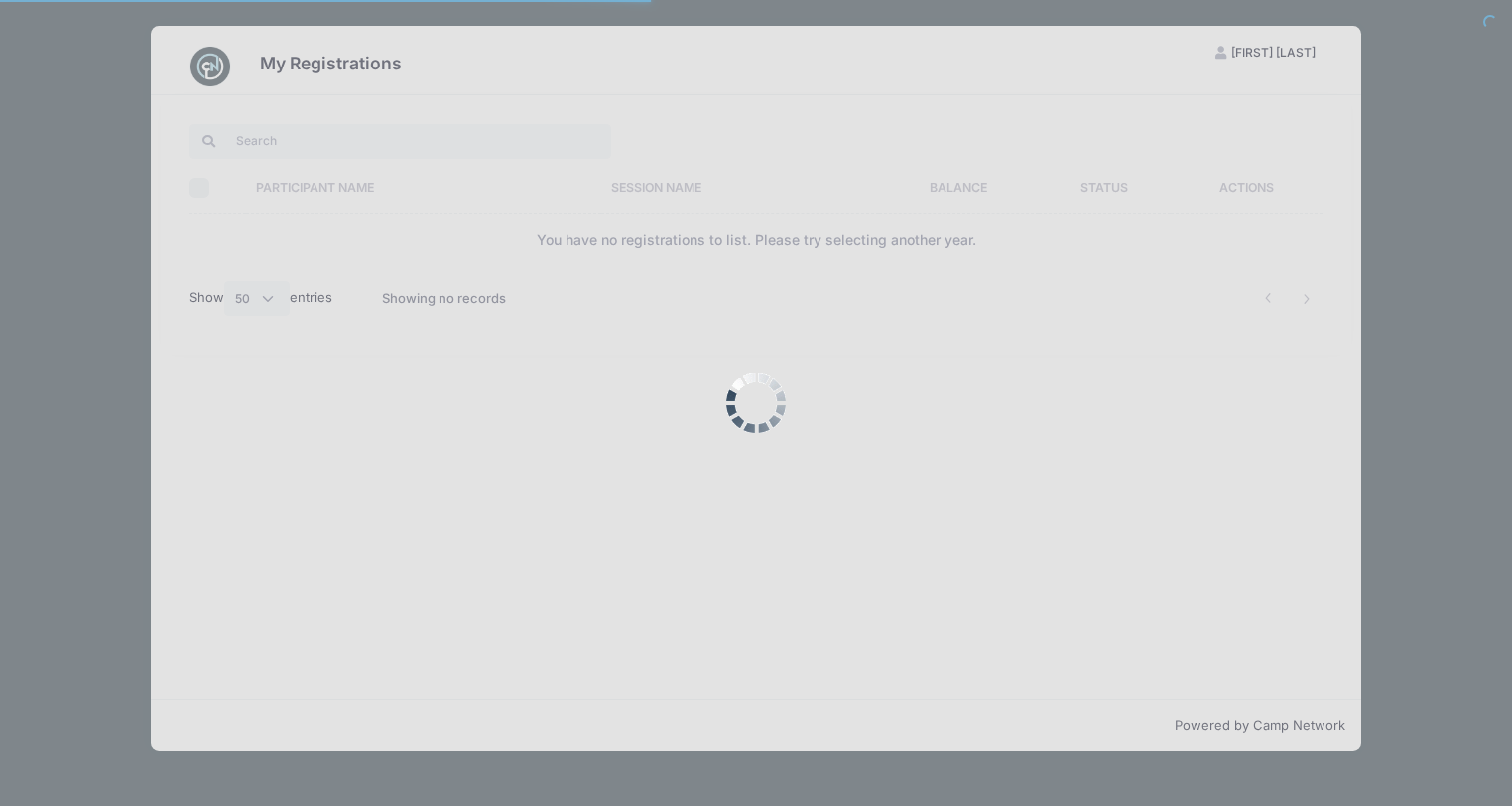 scroll, scrollTop: 0, scrollLeft: 0, axis: both 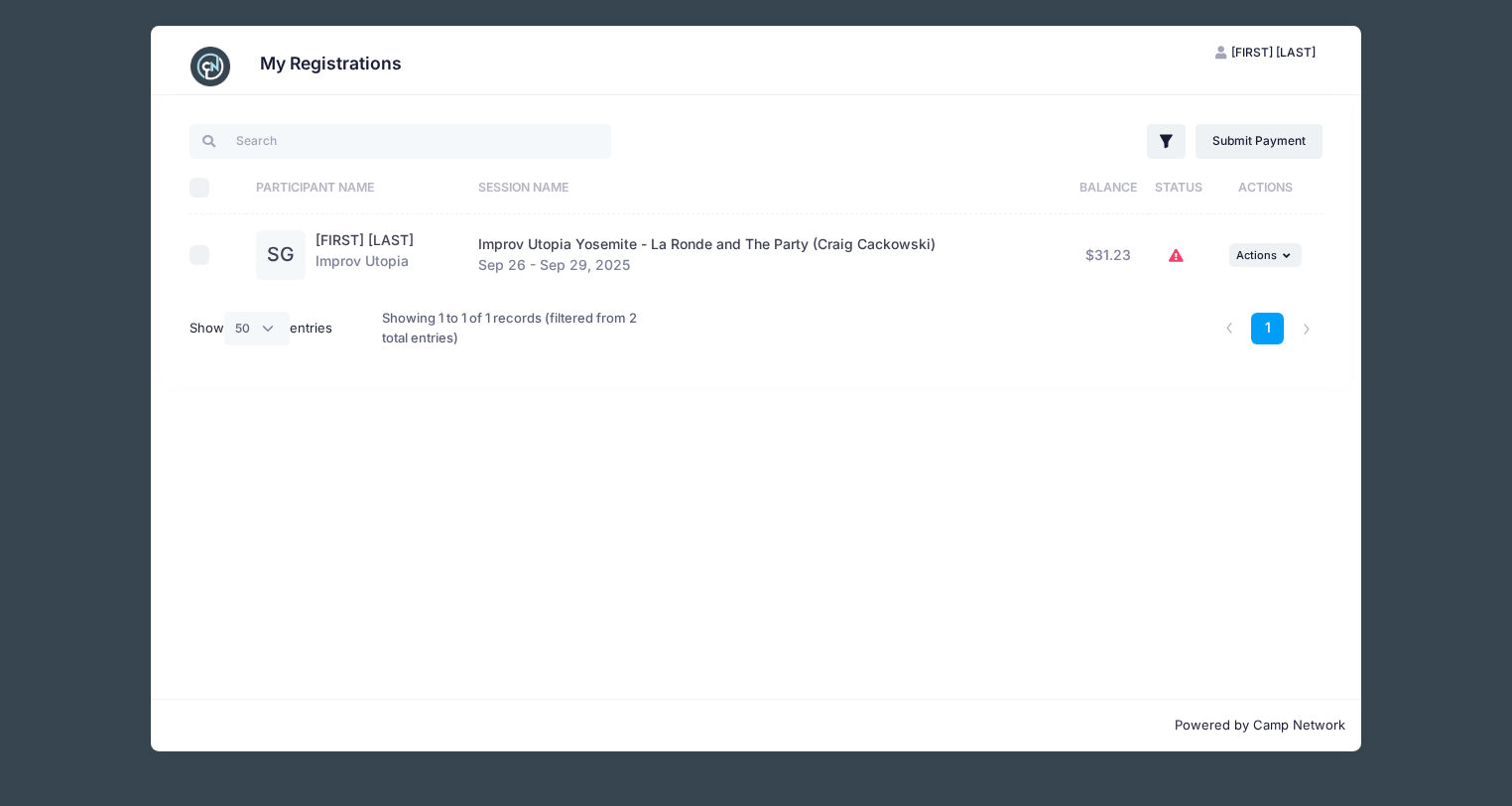 click at bounding box center [1179, 256] 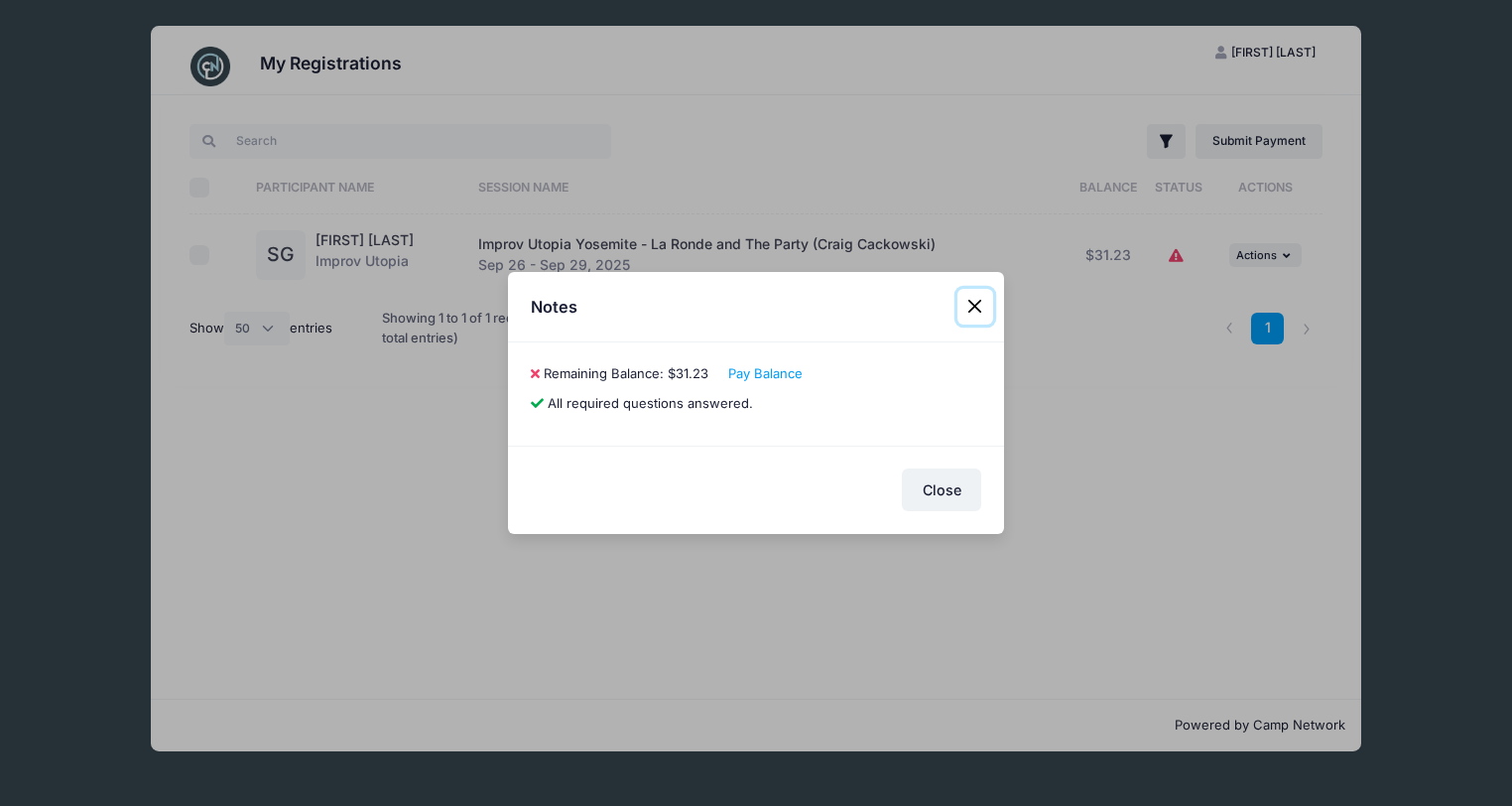 click at bounding box center (975, 307) 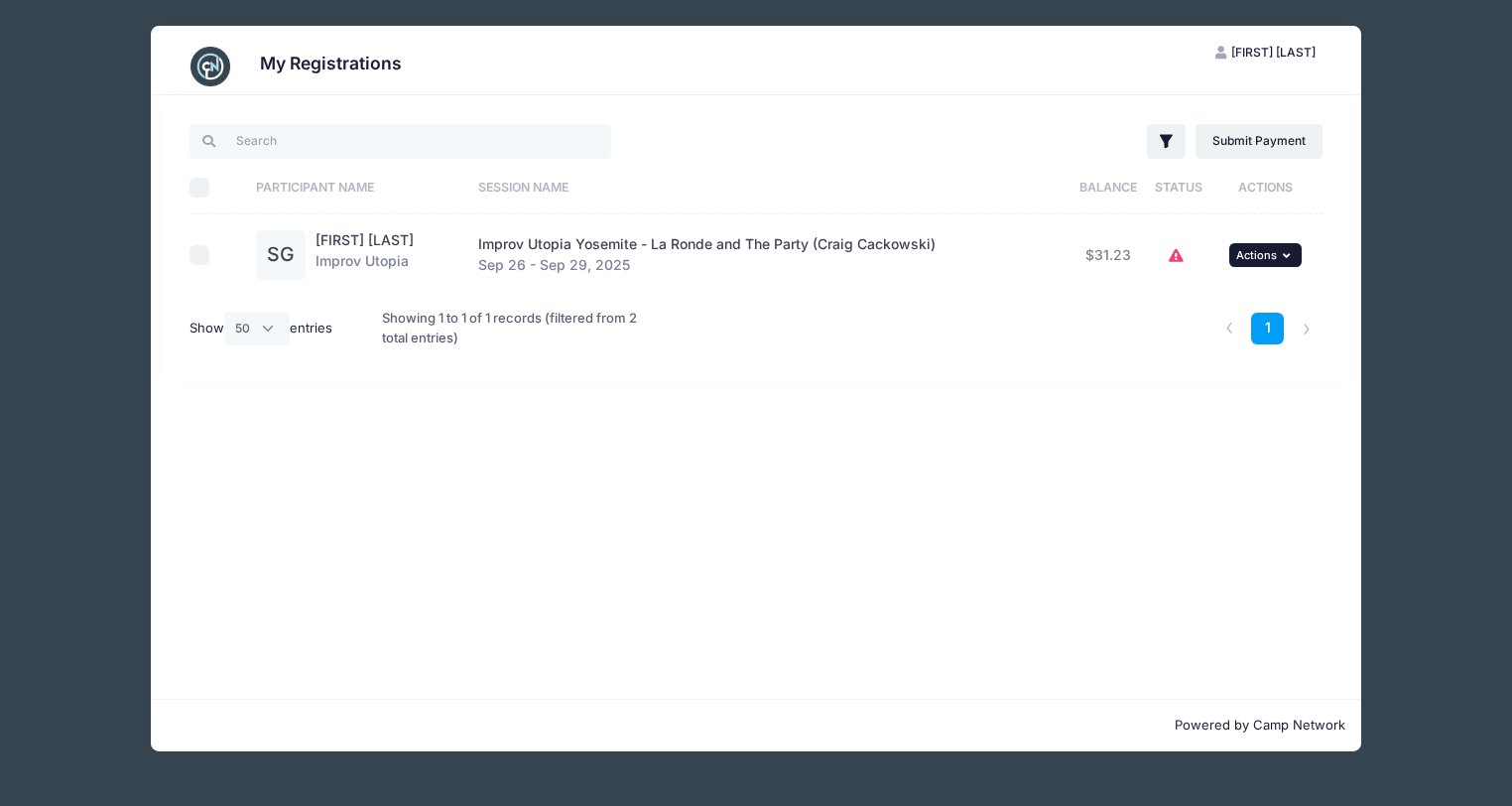 click on "... Actions" at bounding box center (1265, 255) 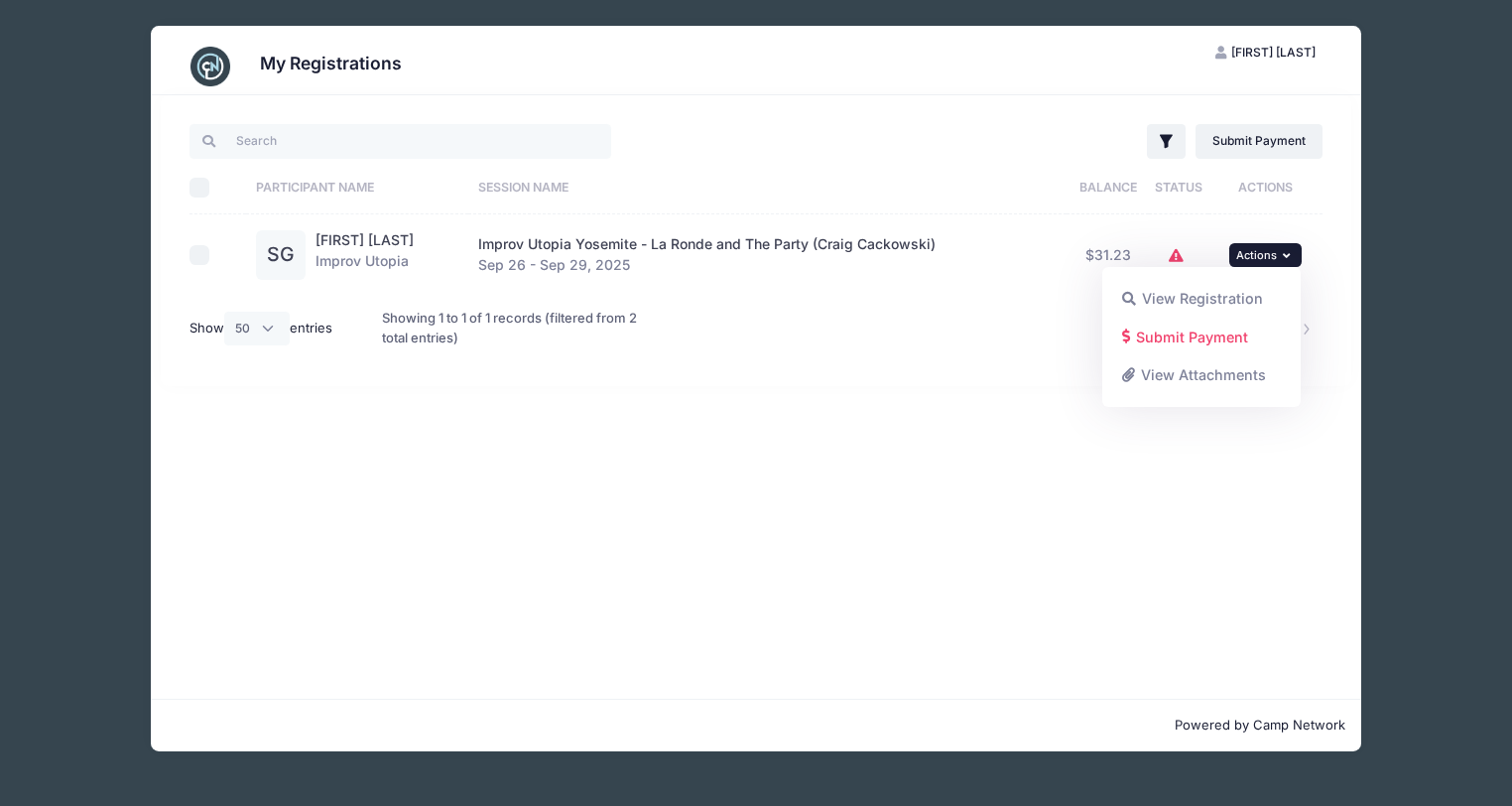 click on "Submit Payment" at bounding box center [1259, 141] 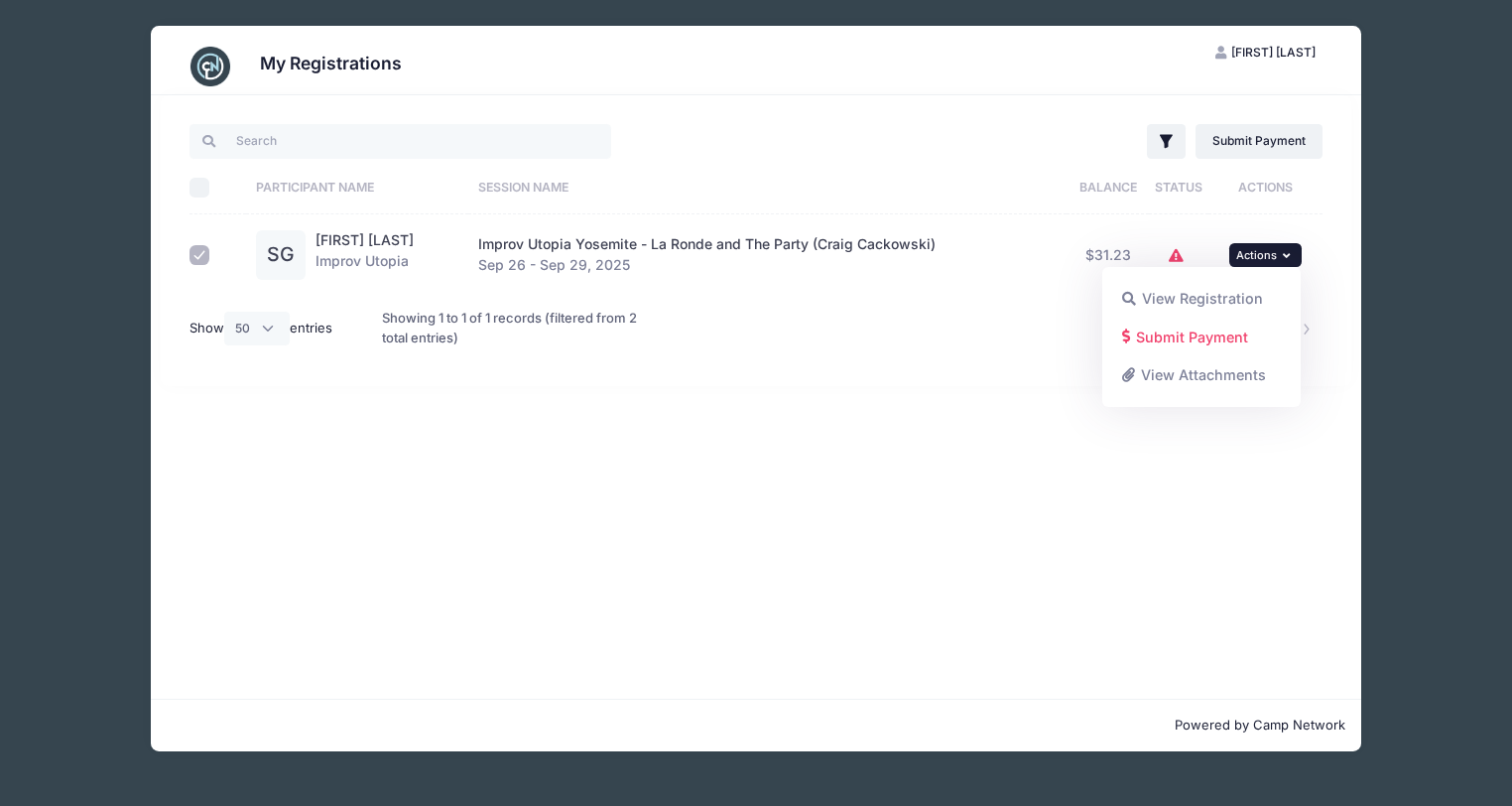 checkbox on "true" 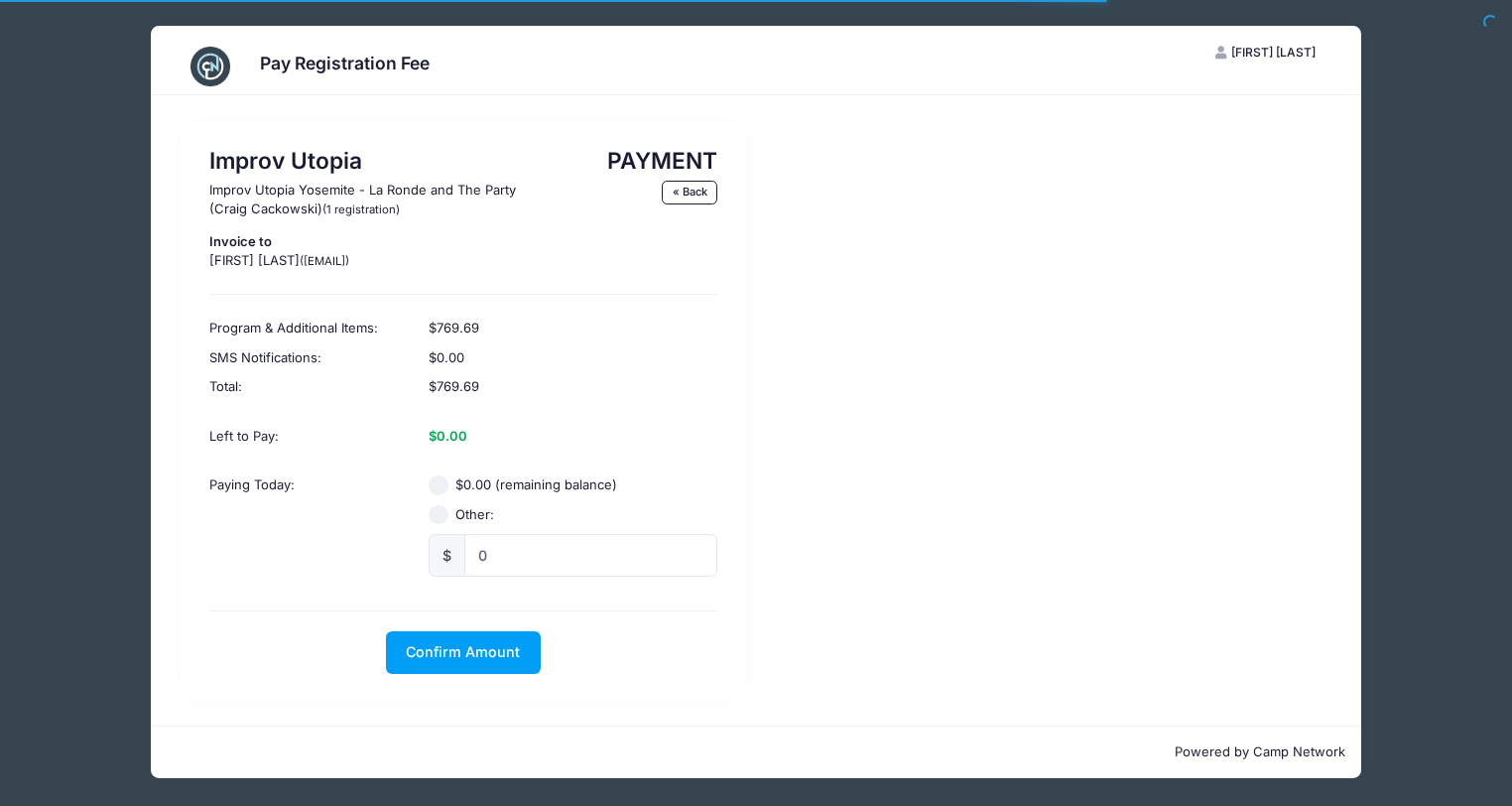 scroll, scrollTop: 0, scrollLeft: 0, axis: both 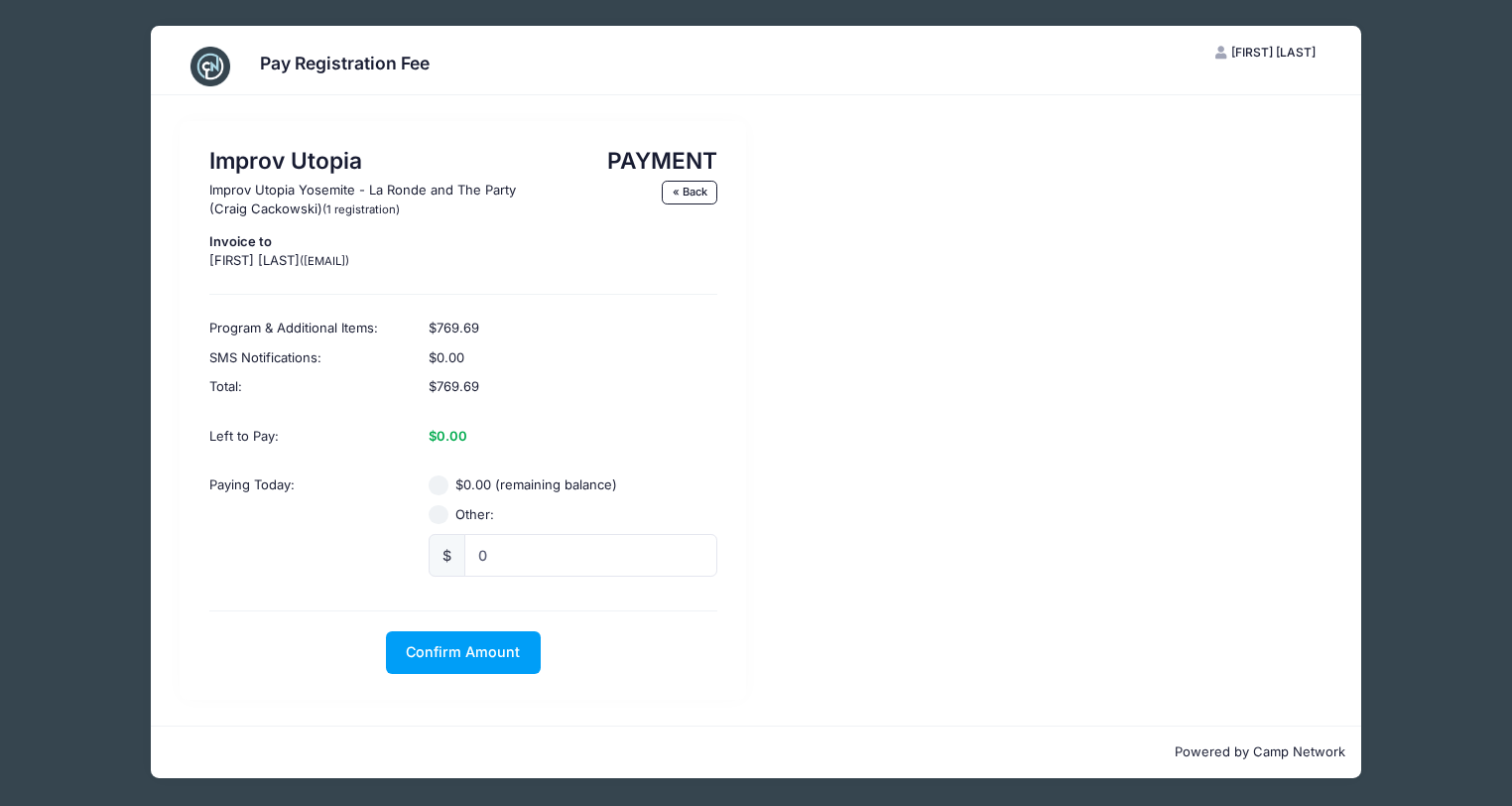 click on "« Back" at bounding box center [690, 193] 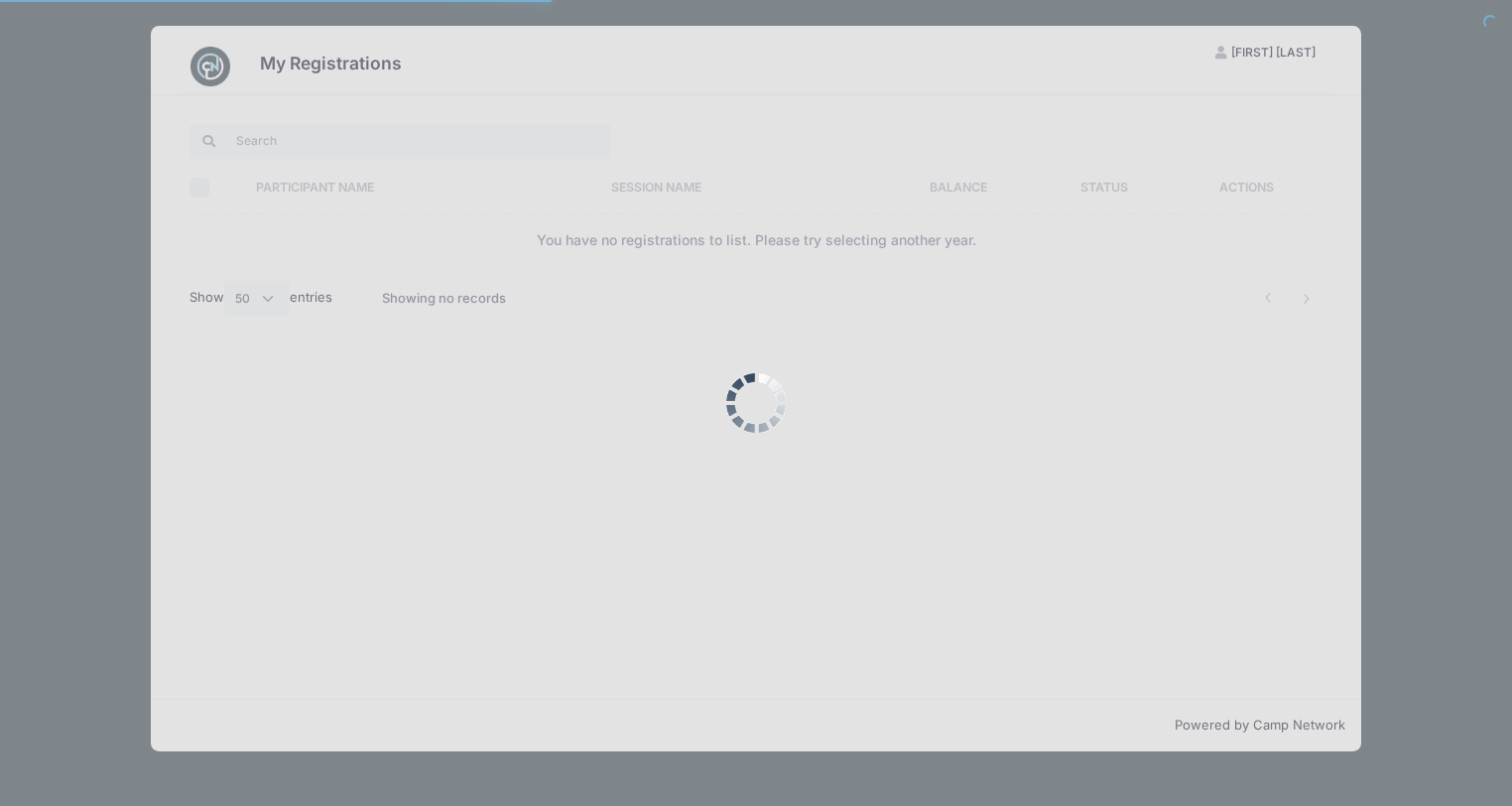 select on "50" 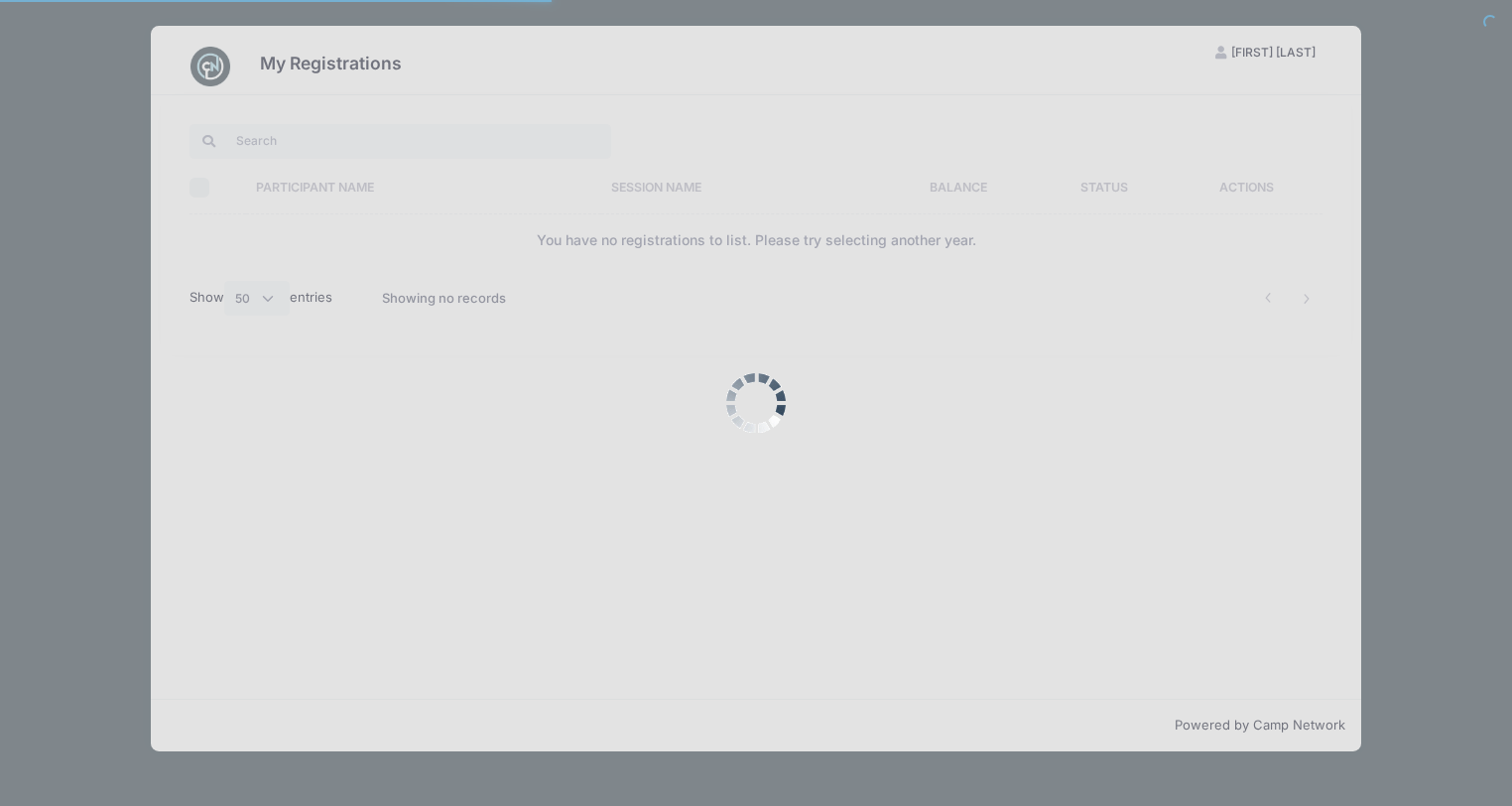 scroll, scrollTop: 0, scrollLeft: 0, axis: both 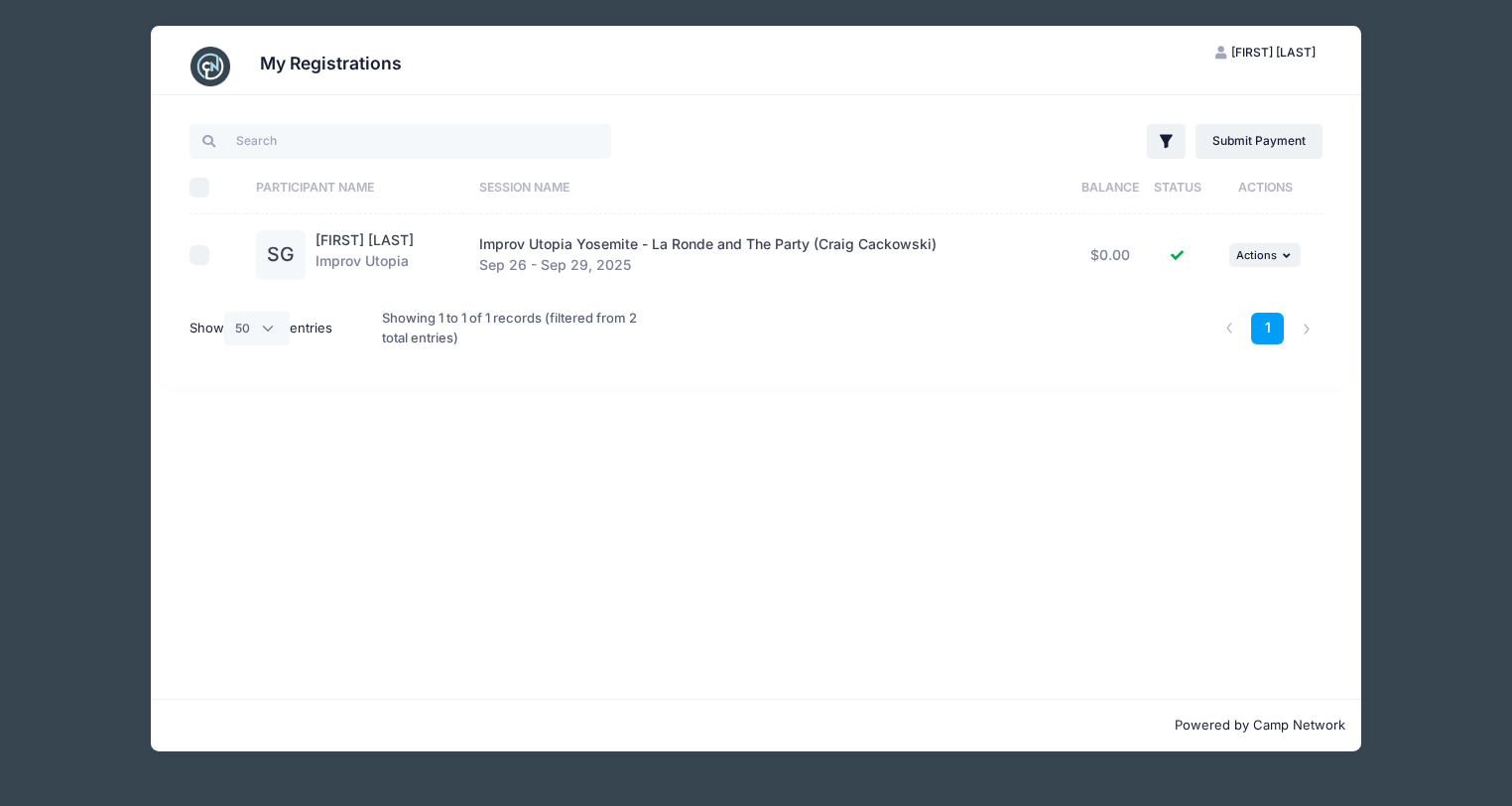 click on "My Registrations
SG Sara Goetz      My Account
Logout
Filter
Filter Options
Show:
Current Registrations" at bounding box center (756, 388) 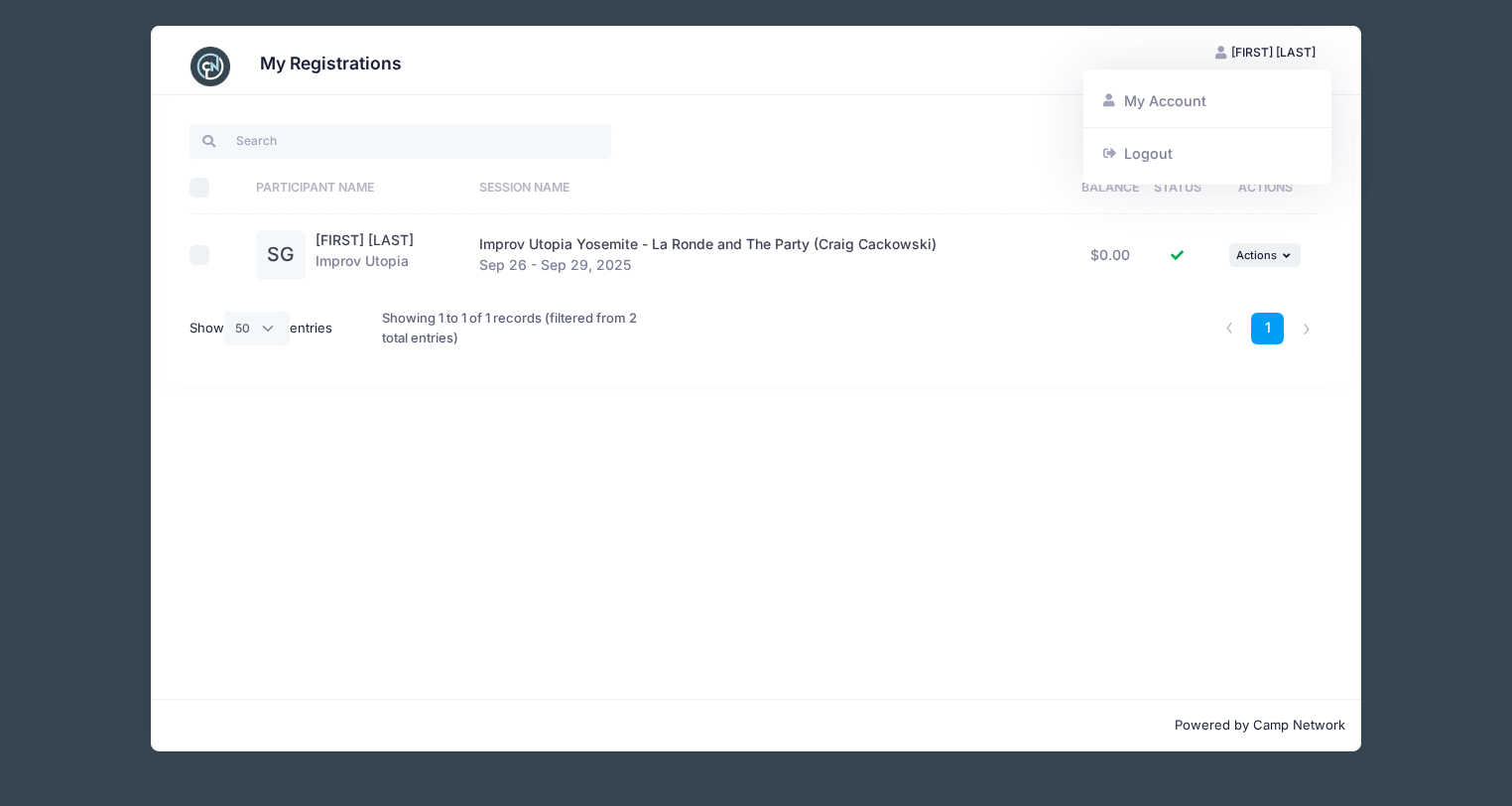 click on "My Account" at bounding box center (1207, 101) 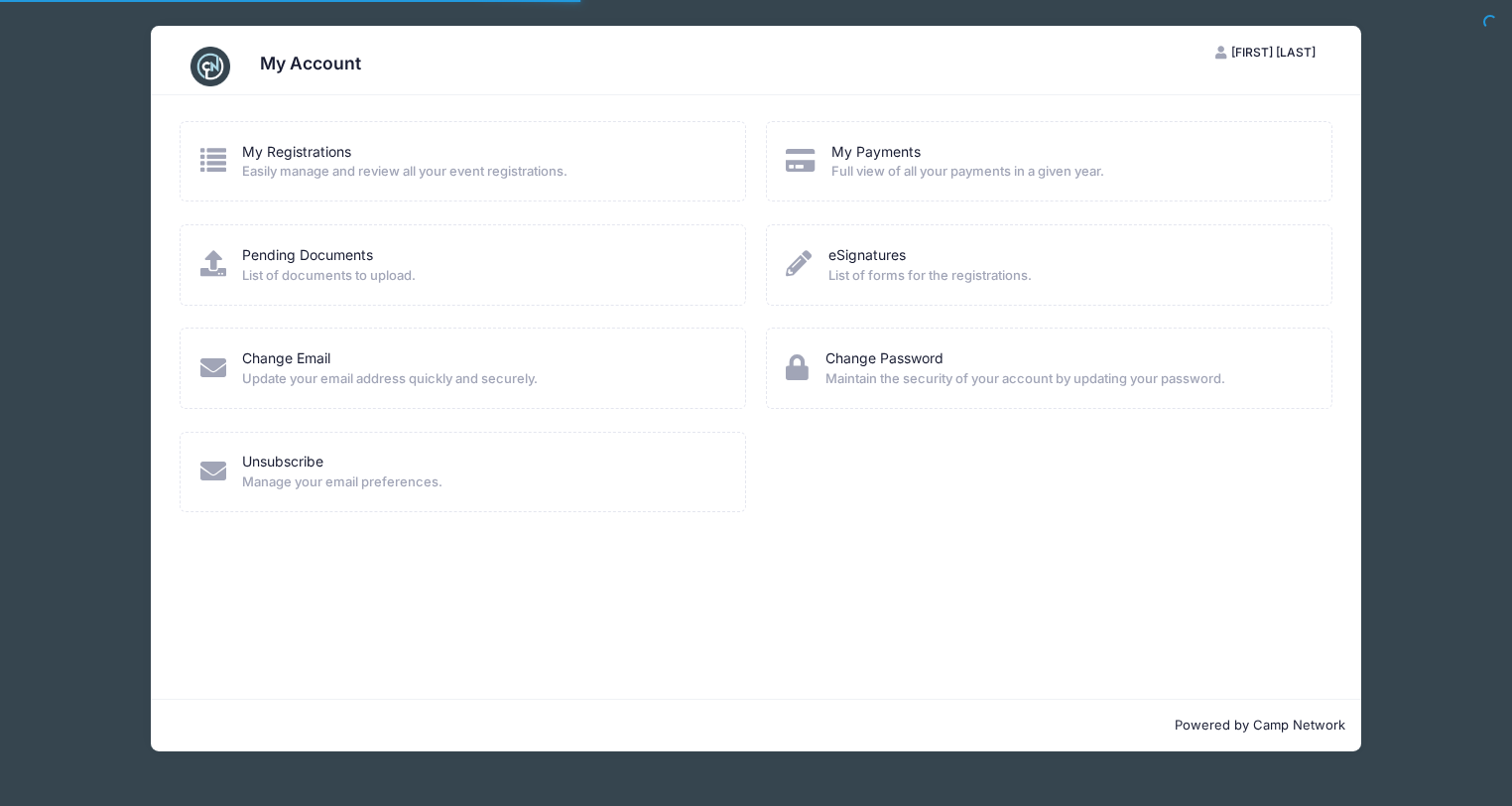 scroll, scrollTop: 0, scrollLeft: 0, axis: both 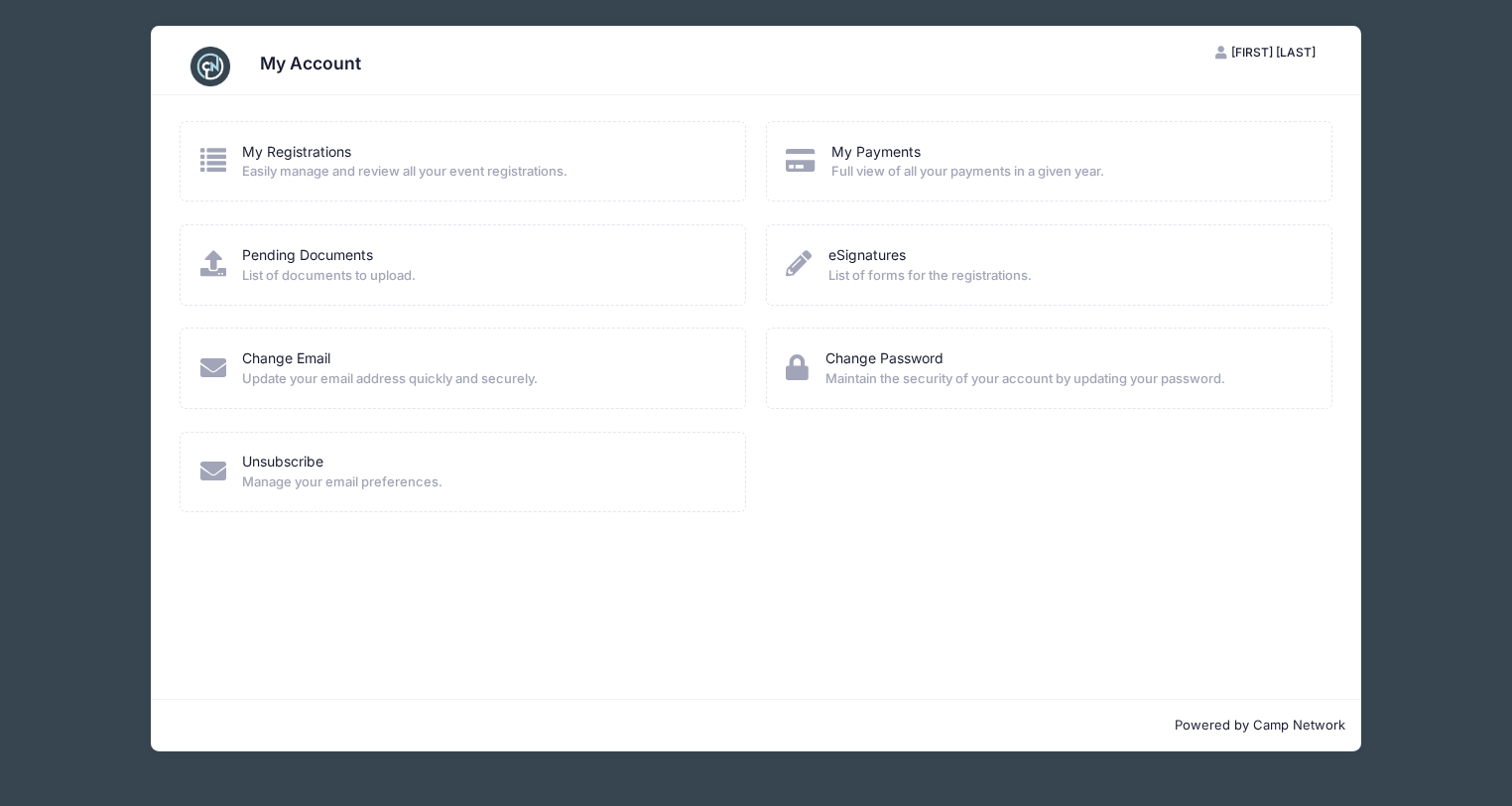 click on "My Payments Full view of all your payments in a given year." at bounding box center [947, 162] 